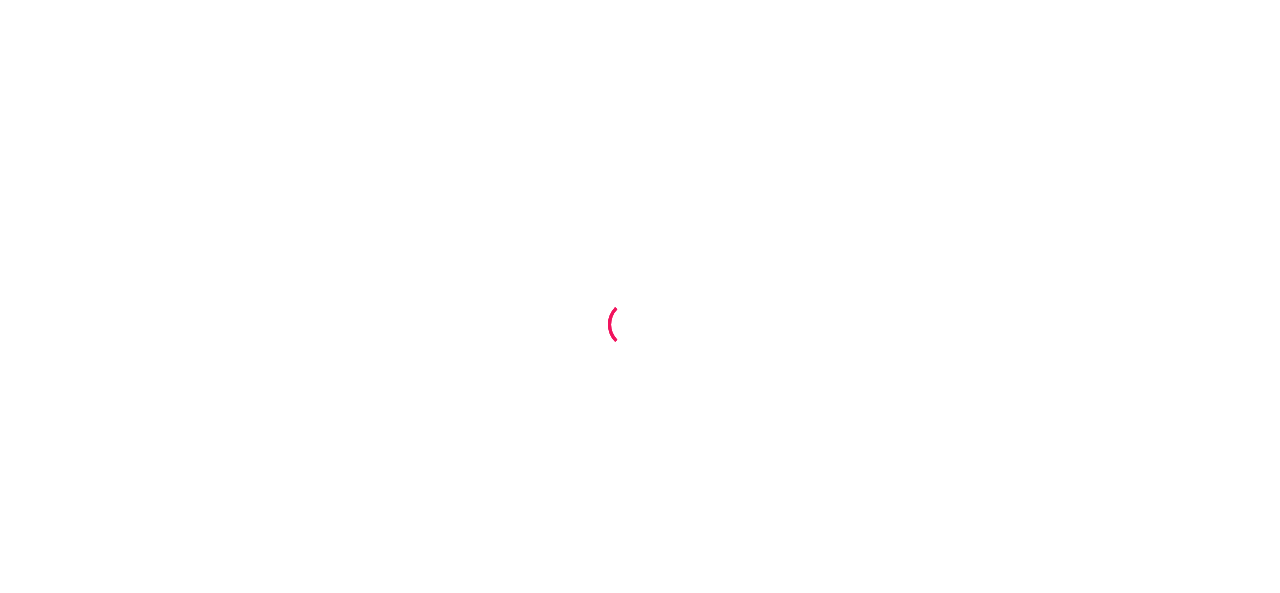 scroll, scrollTop: 0, scrollLeft: 0, axis: both 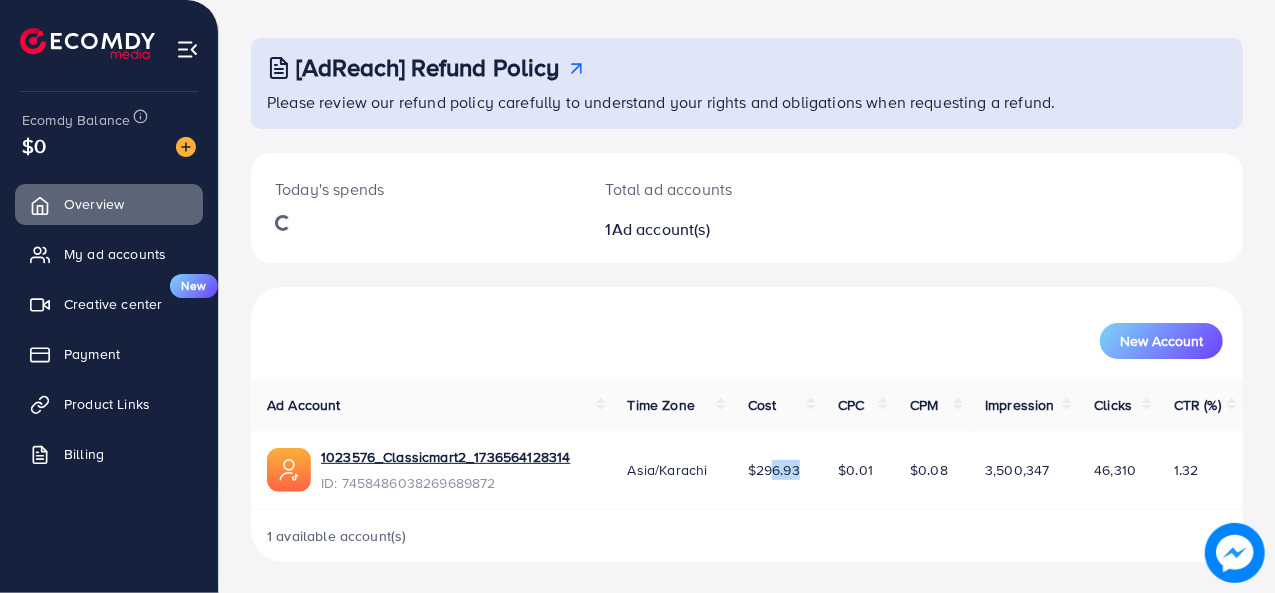 drag, startPoint x: 760, startPoint y: 467, endPoint x: 794, endPoint y: 467, distance: 34 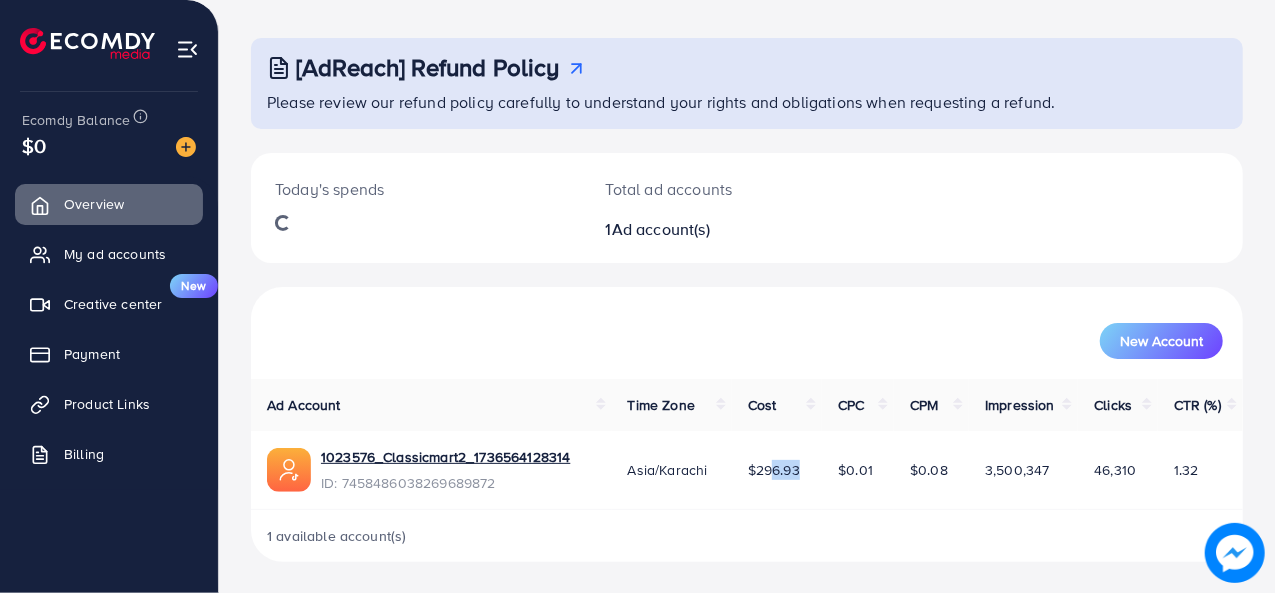 click on "$296.93" at bounding box center (774, 470) 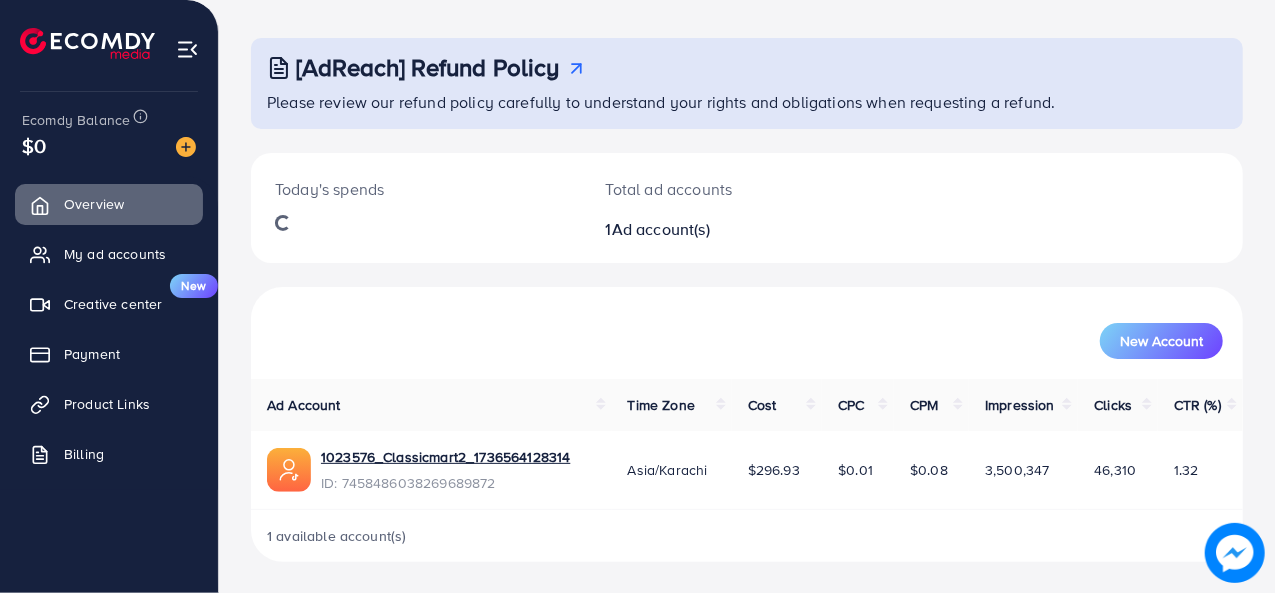 click on "1 available account(s)" at bounding box center (747, 536) 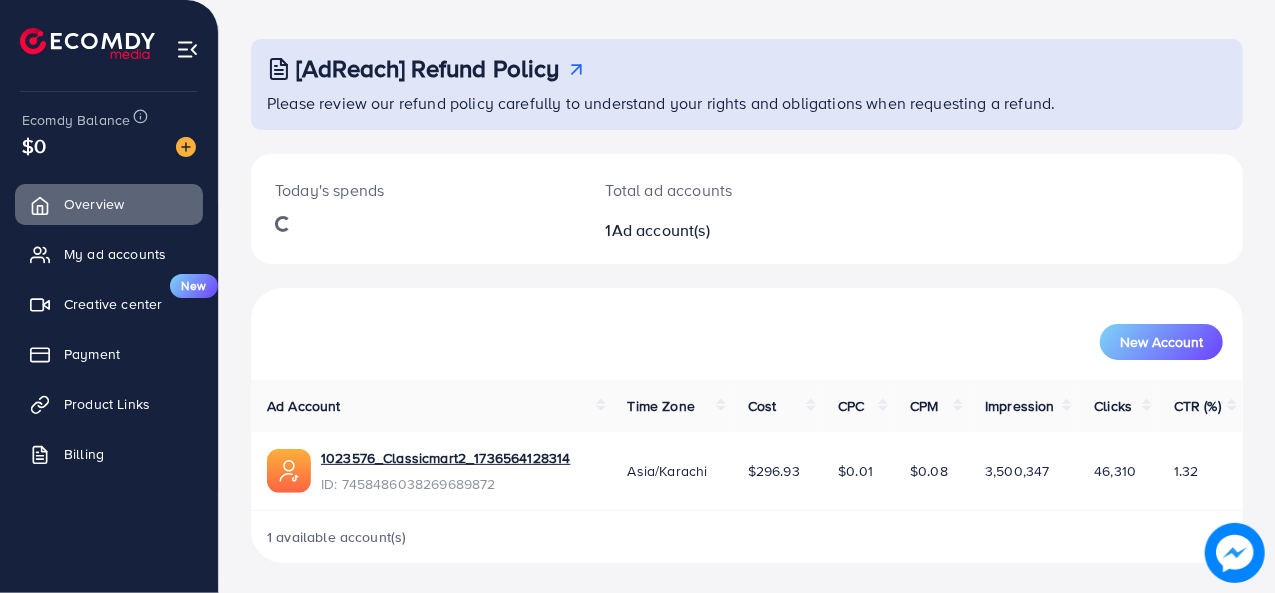 scroll, scrollTop: 86, scrollLeft: 0, axis: vertical 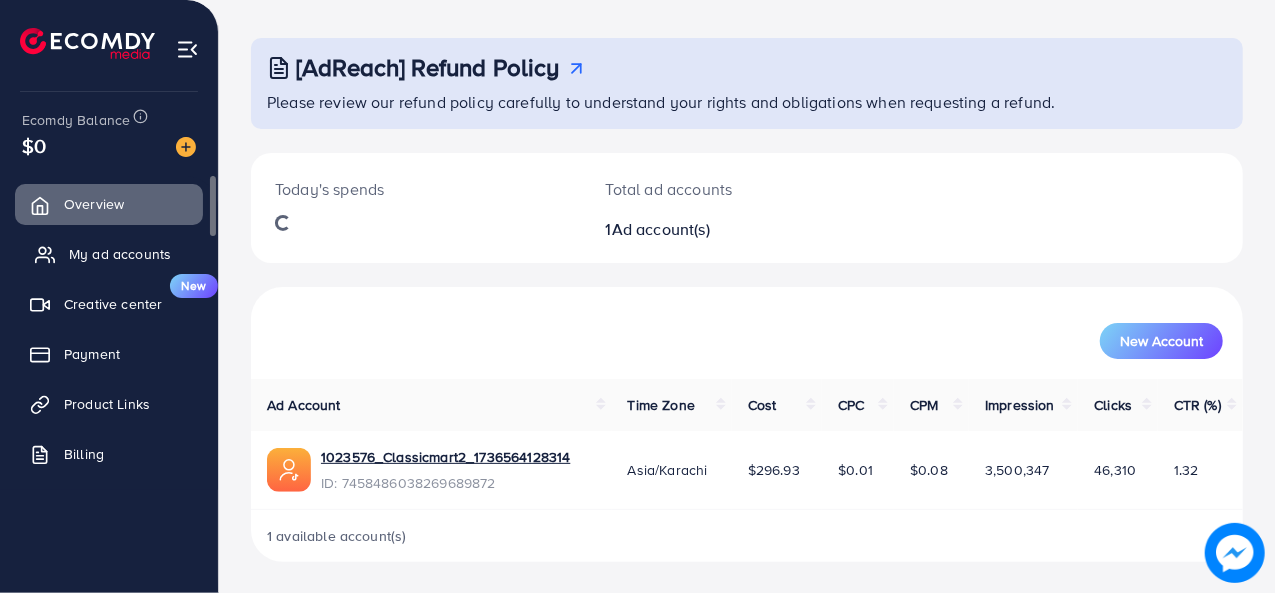 click on "My ad accounts" at bounding box center [120, 254] 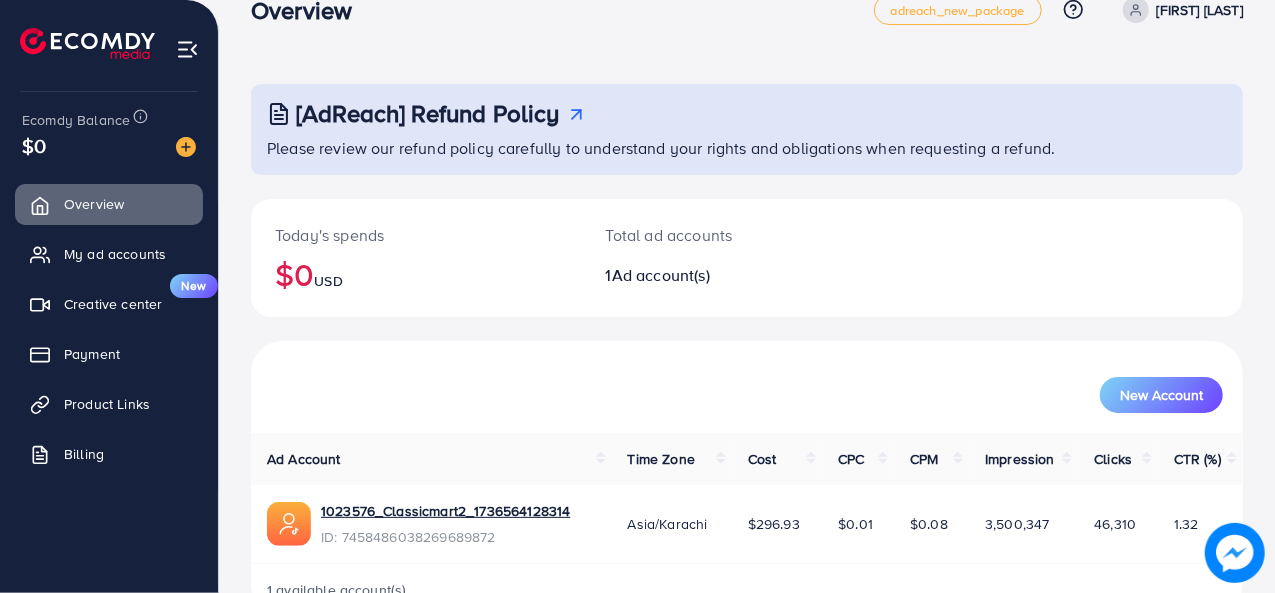 scroll, scrollTop: 0, scrollLeft: 0, axis: both 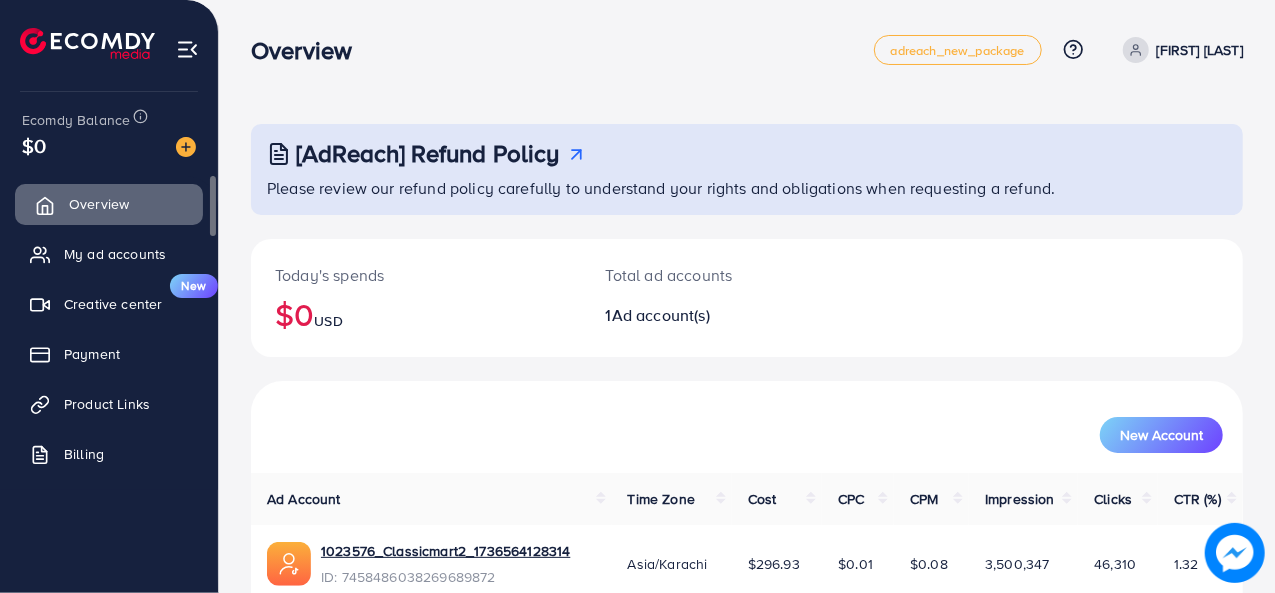 click on "Overview" at bounding box center (99, 204) 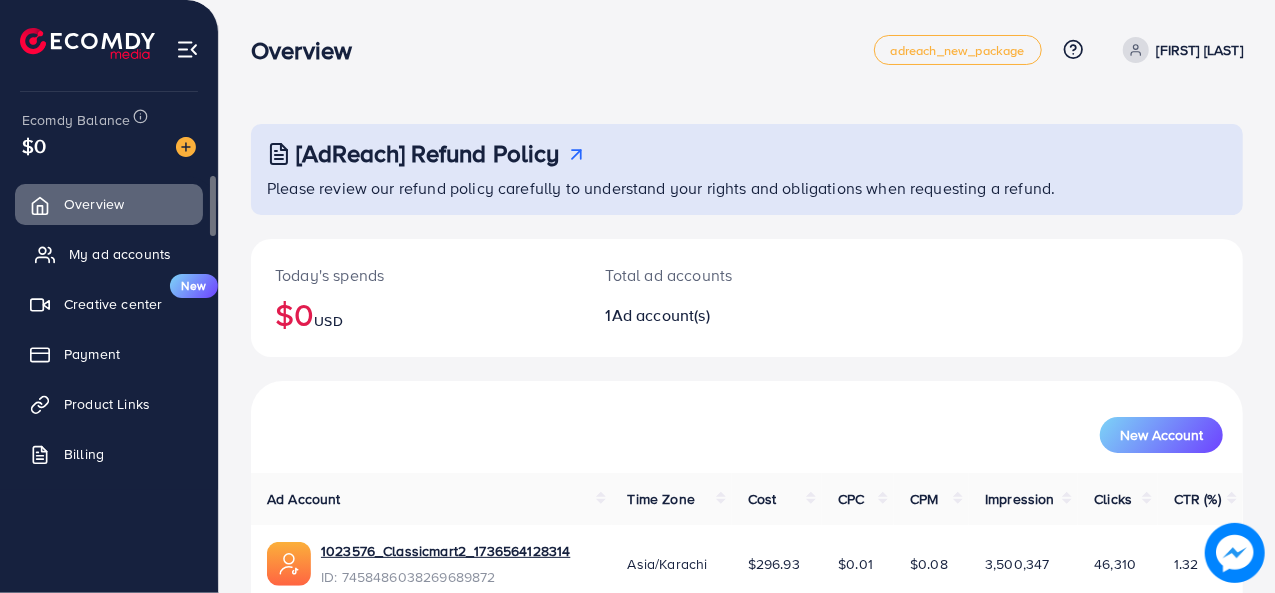 click on "My ad accounts" at bounding box center [120, 254] 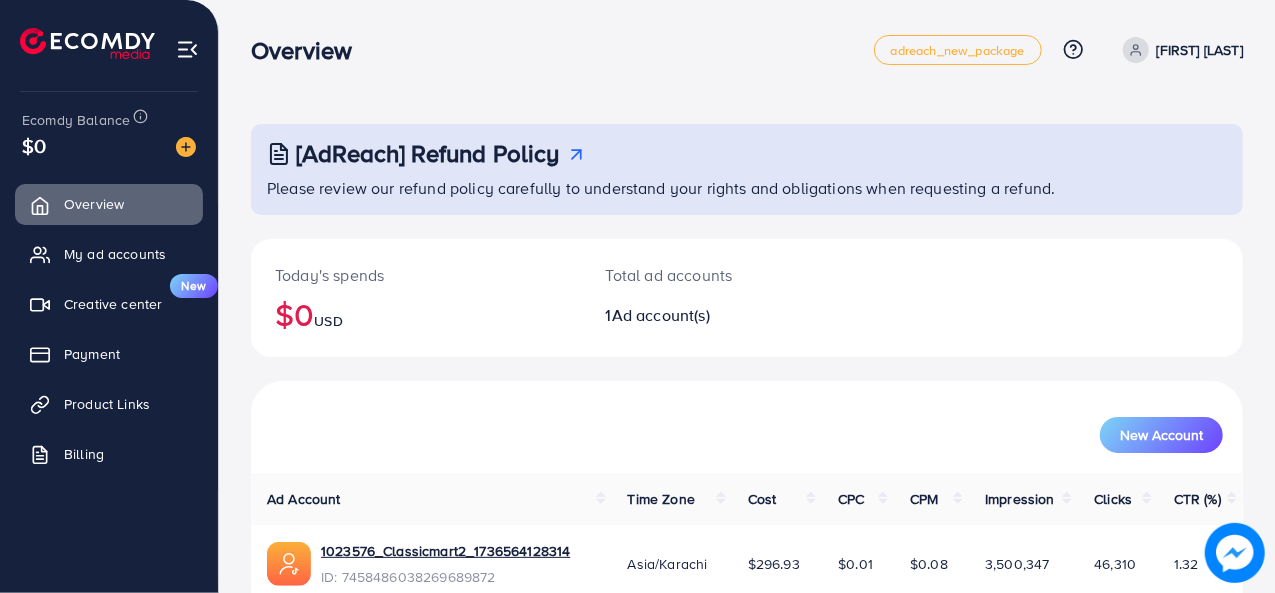 click on "Overview" at bounding box center (309, 50) 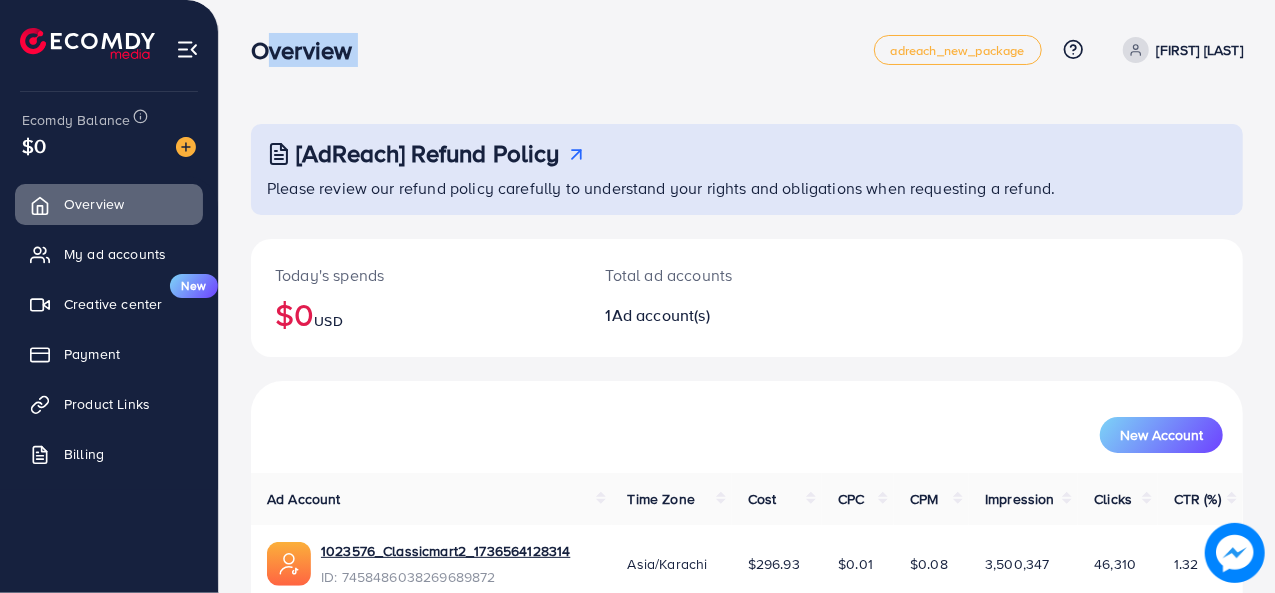 click on "Overview" at bounding box center (309, 50) 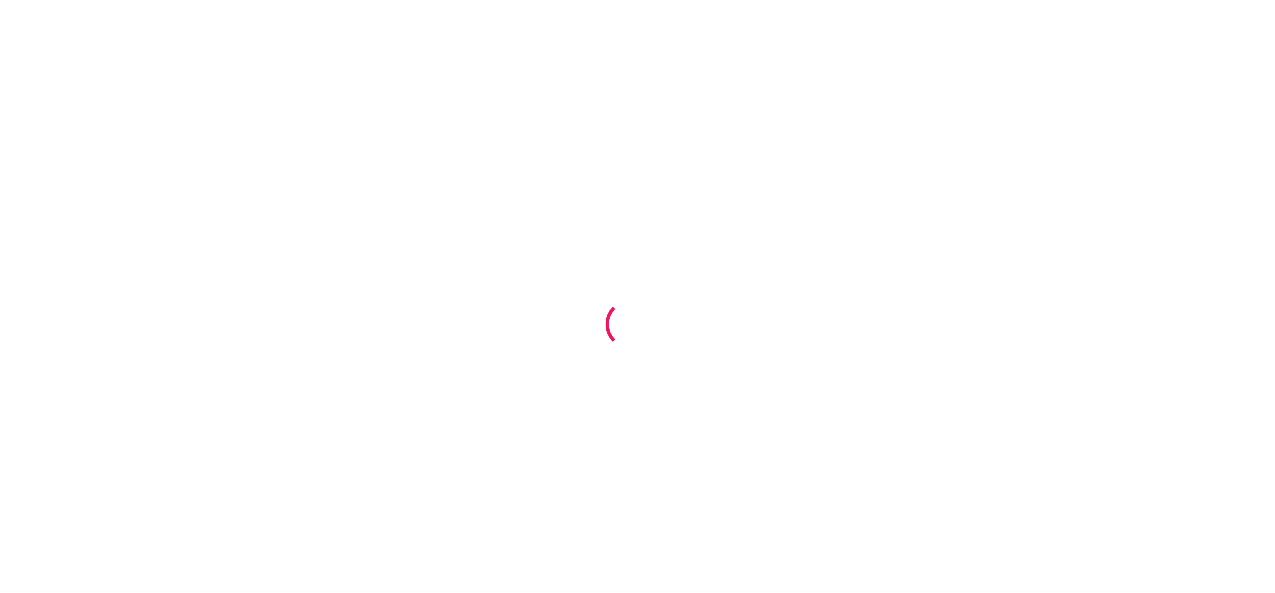 scroll, scrollTop: 0, scrollLeft: 0, axis: both 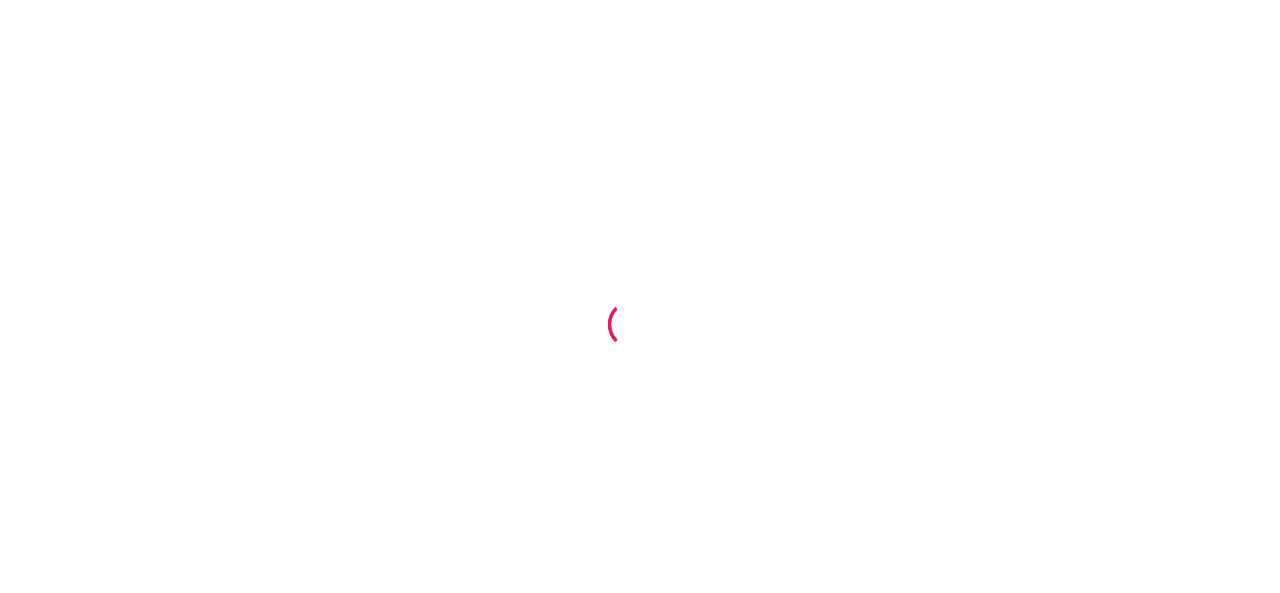 click at bounding box center [640, 296] 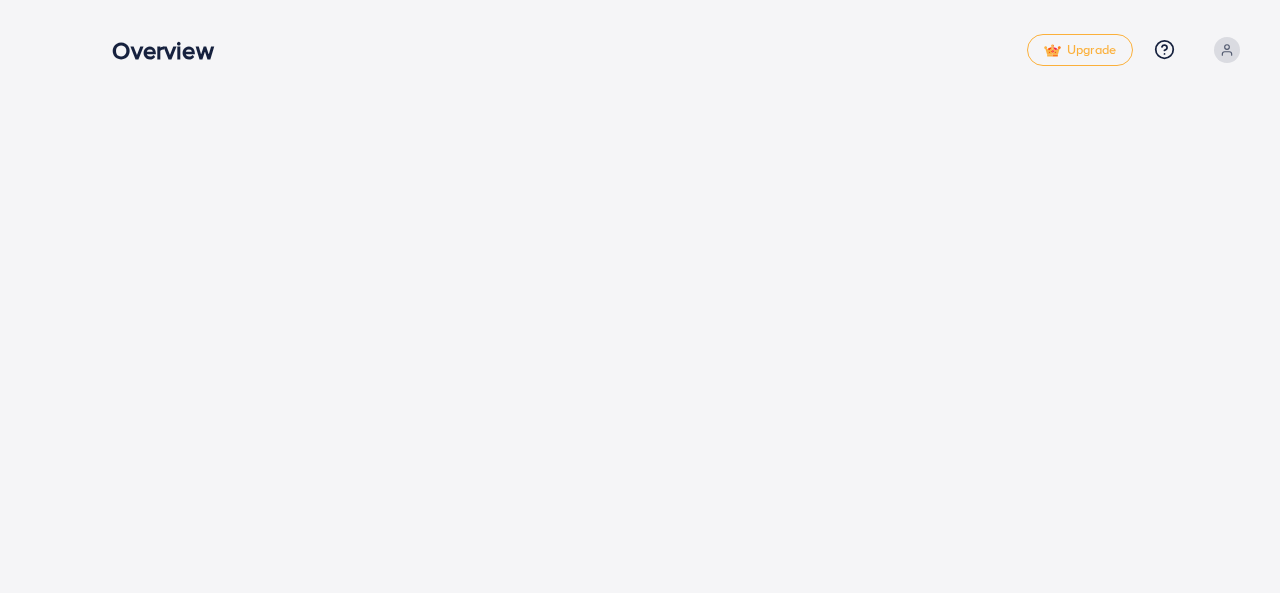 drag, startPoint x: 120, startPoint y: 50, endPoint x: 211, endPoint y: 61, distance: 91.66242 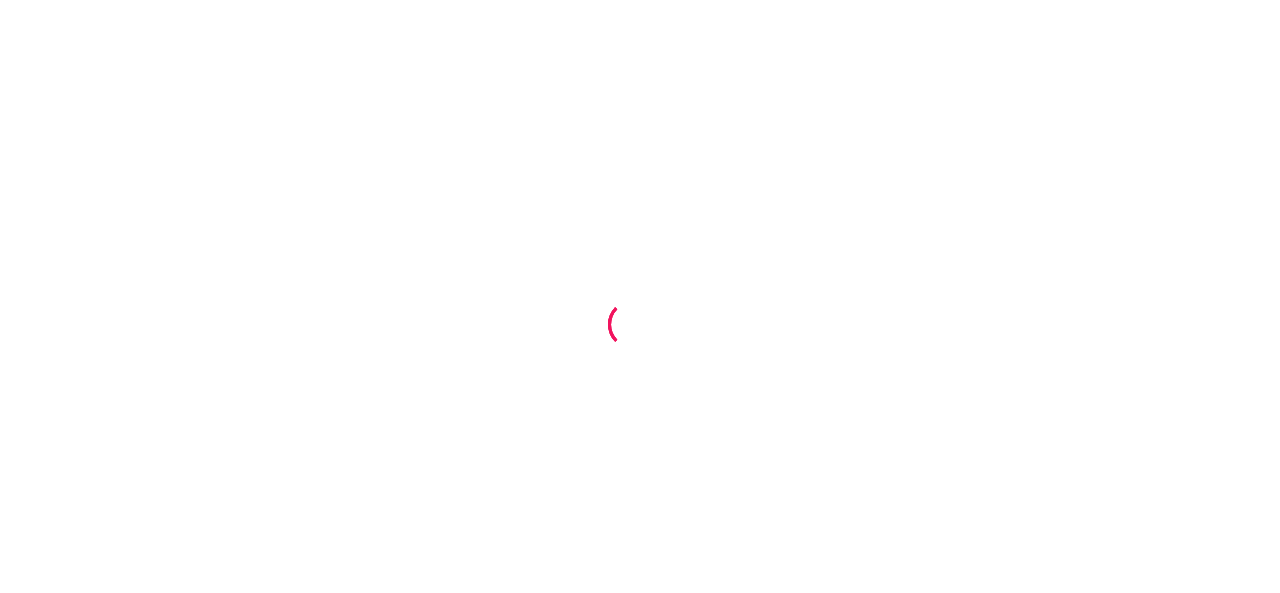scroll, scrollTop: 0, scrollLeft: 0, axis: both 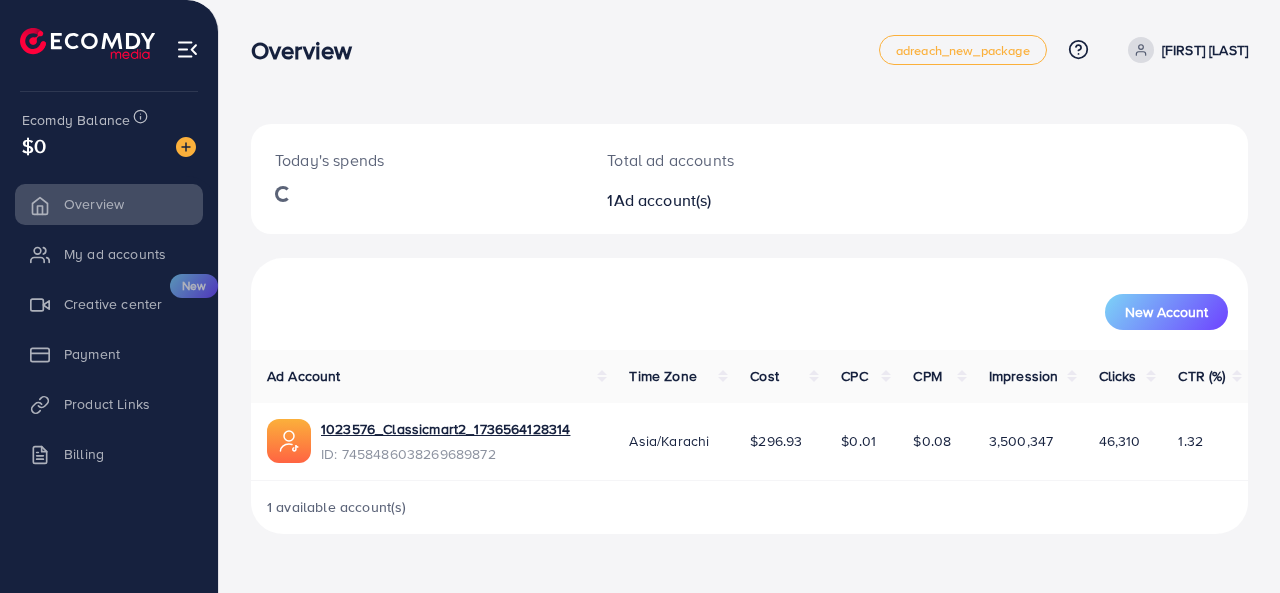 click on "Overview" at bounding box center (309, 50) 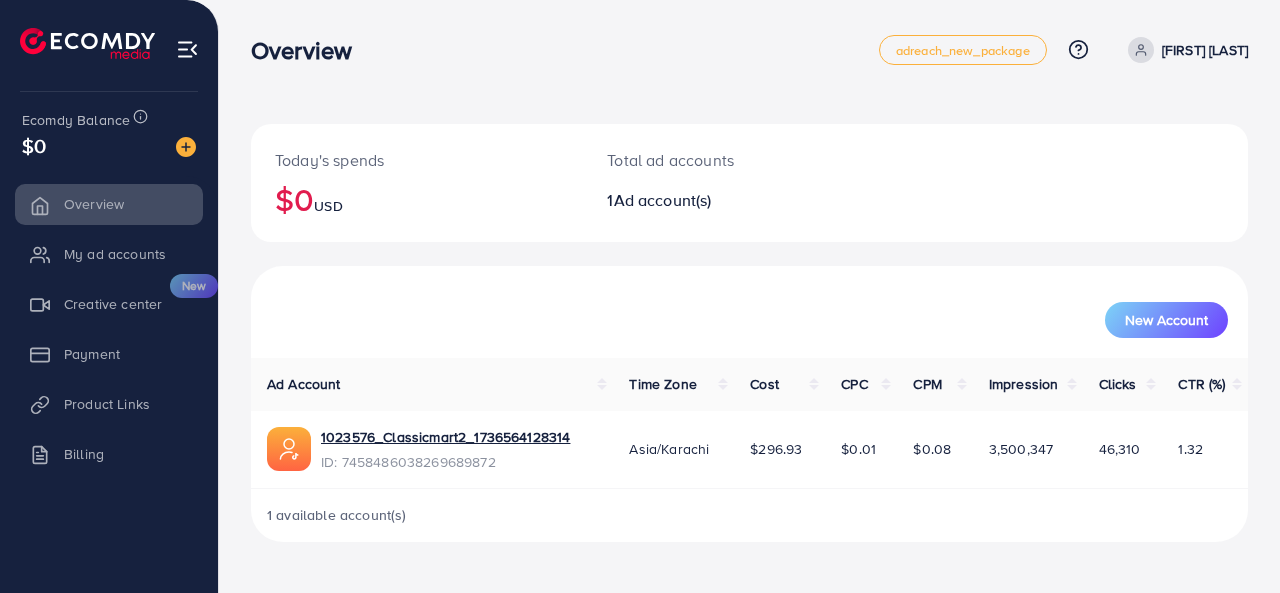 click on "Overview" at bounding box center [309, 50] 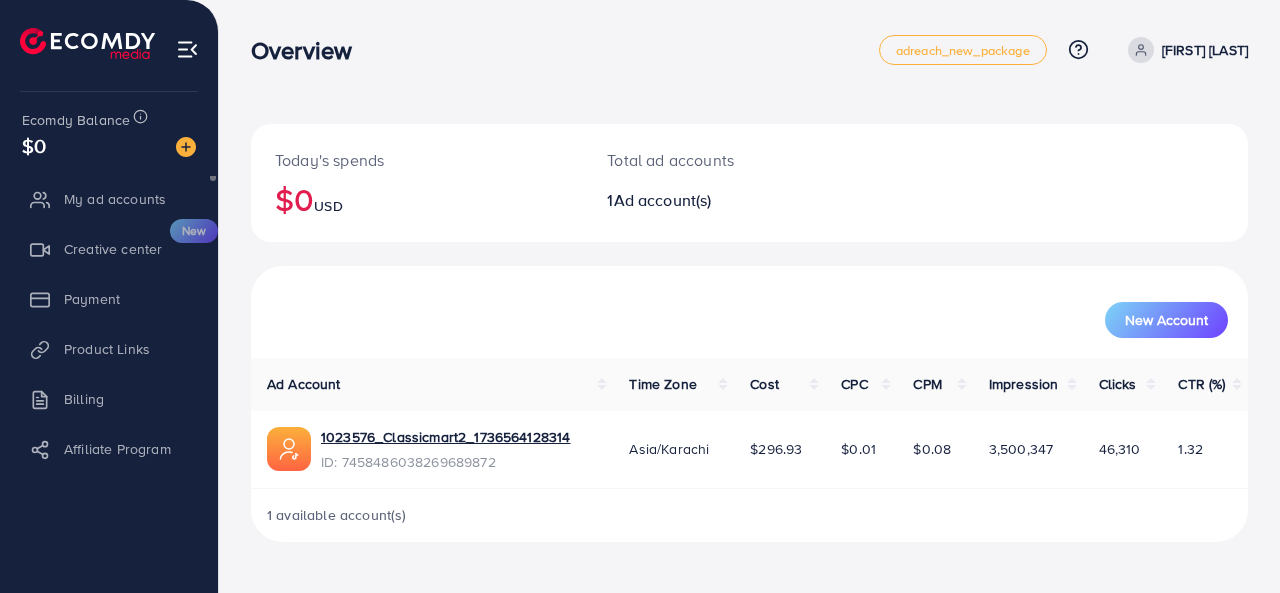 scroll, scrollTop: 0, scrollLeft: 0, axis: both 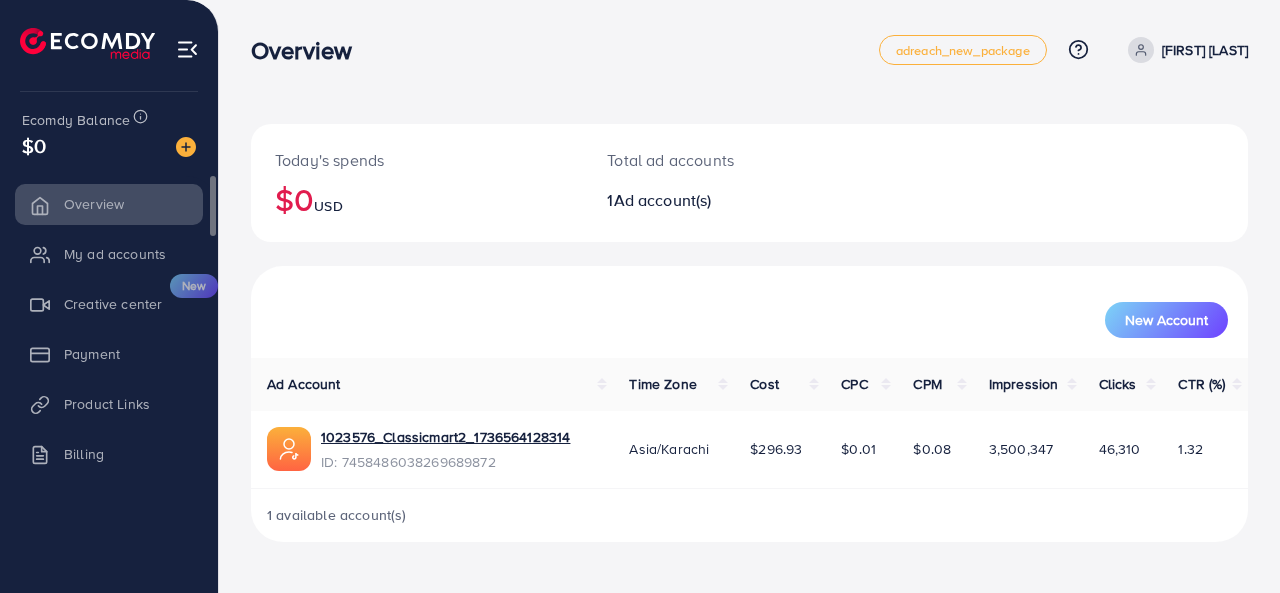 click on "My ad accounts" at bounding box center (109, 254) 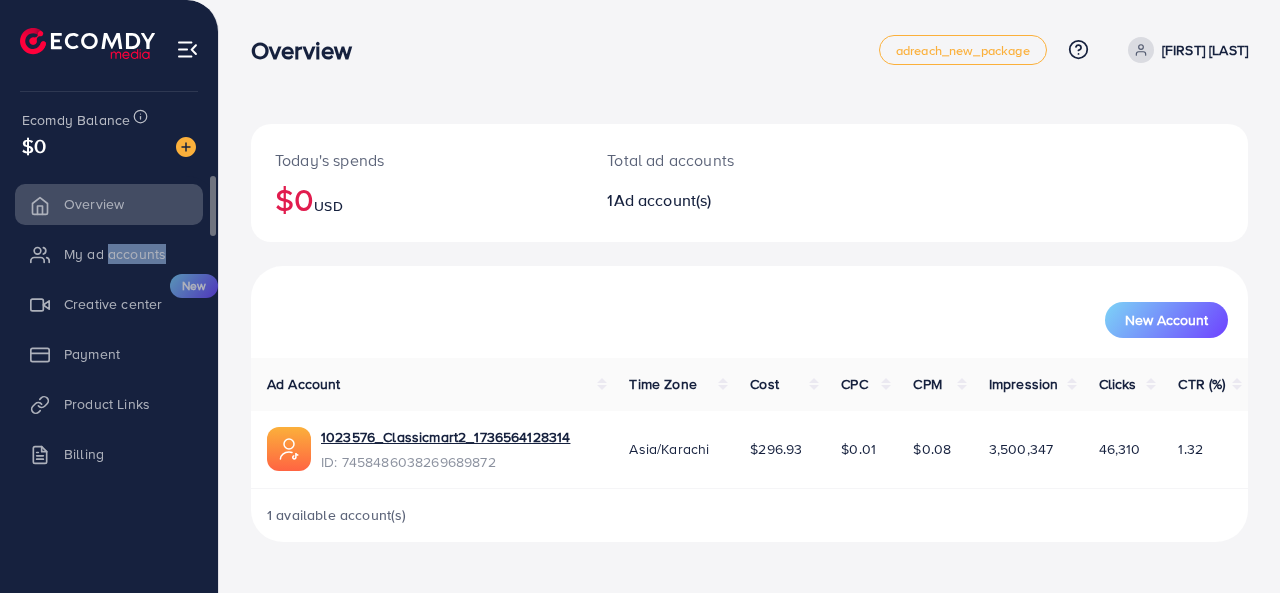 click on "My ad accounts" at bounding box center (109, 254) 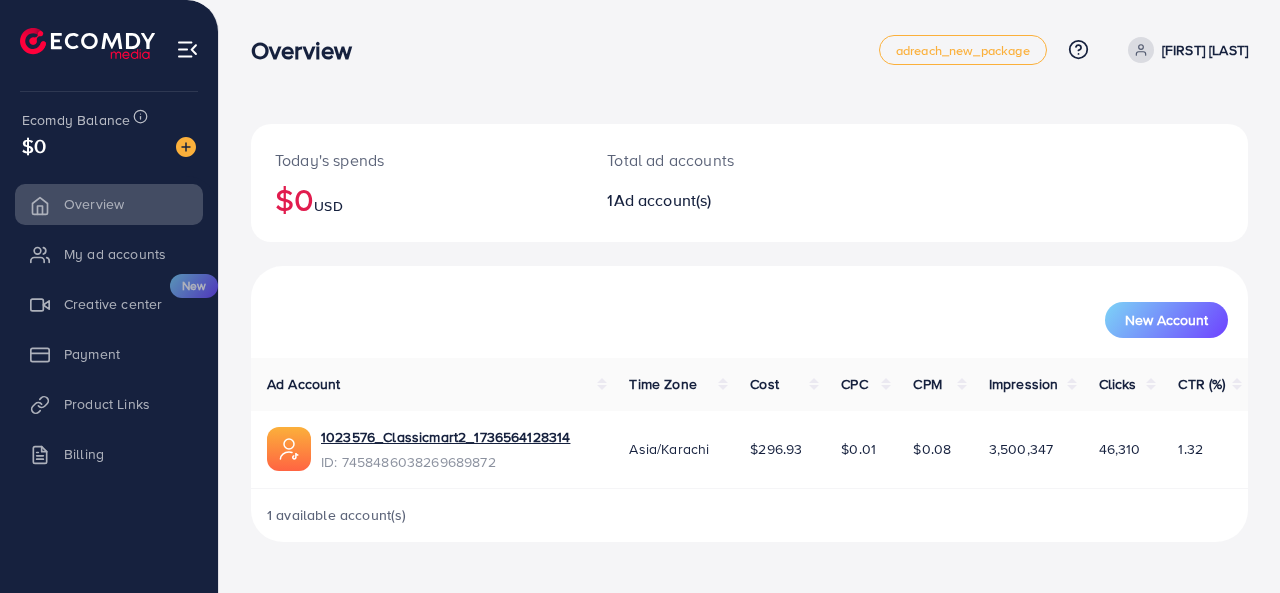 click on "Today's spends   $0  USD" at bounding box center [417, 183] 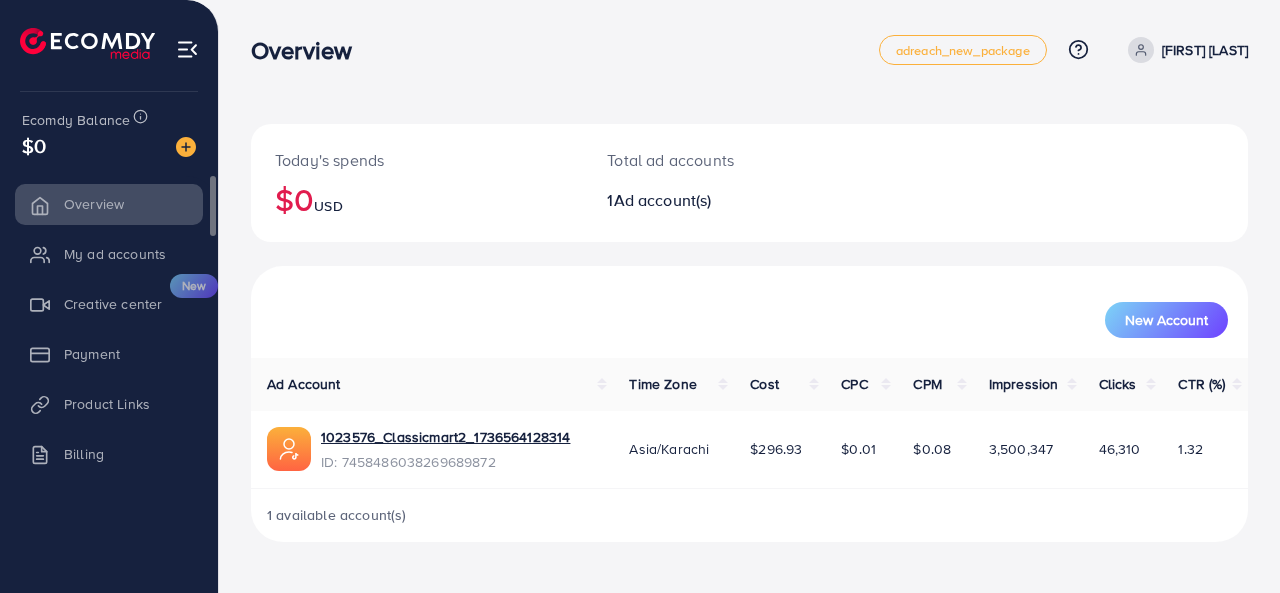 click on "My ad accounts" at bounding box center [109, 254] 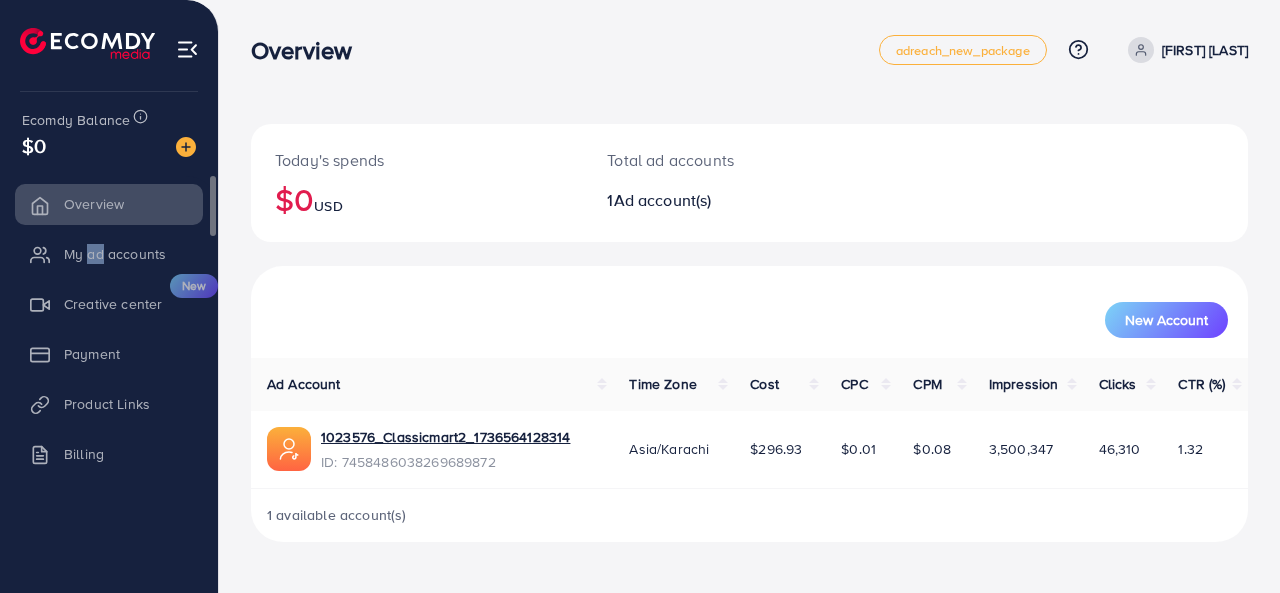 click on "My ad accounts" at bounding box center (109, 254) 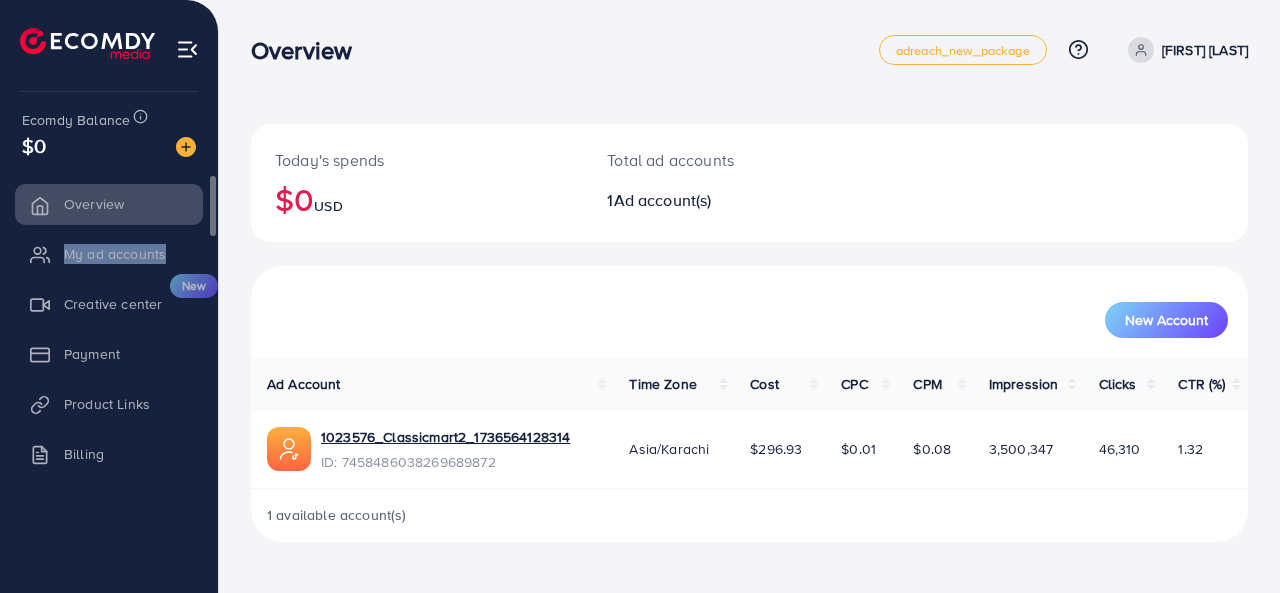 click on "My ad accounts" at bounding box center (109, 254) 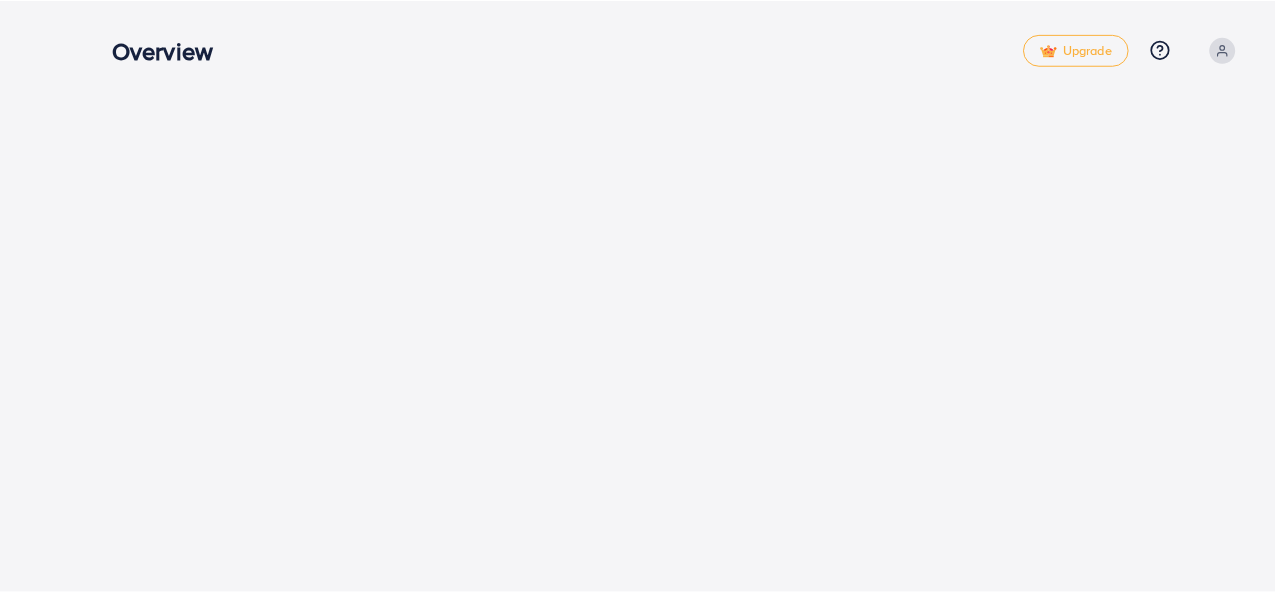 scroll, scrollTop: 0, scrollLeft: 0, axis: both 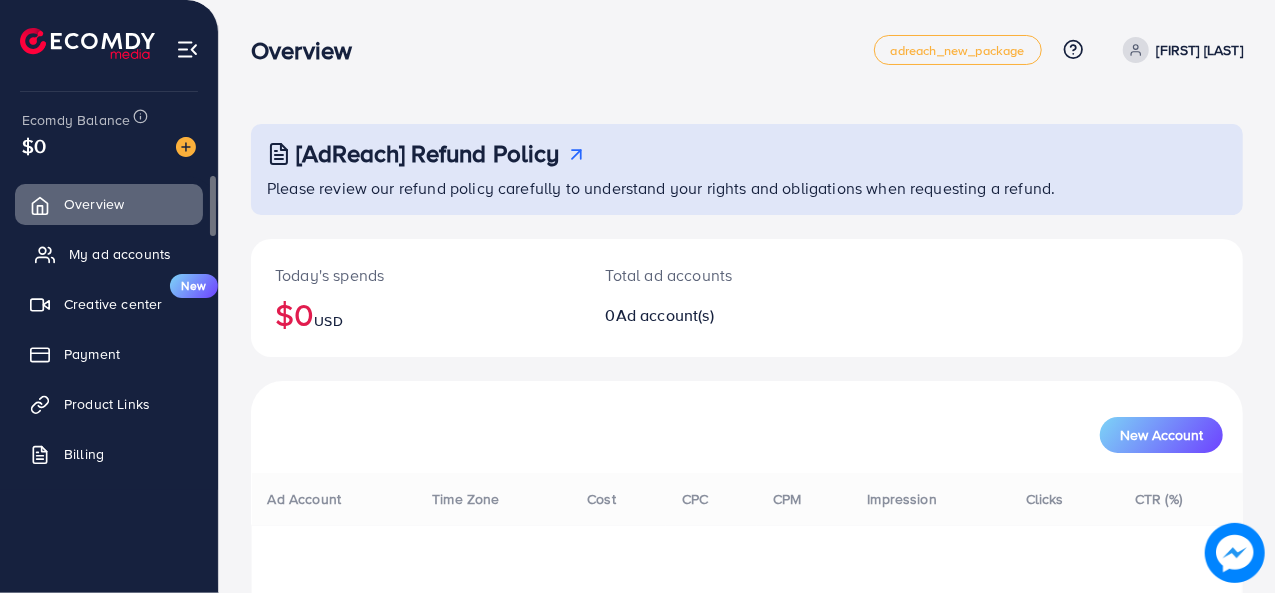 click on "My ad accounts" at bounding box center [120, 254] 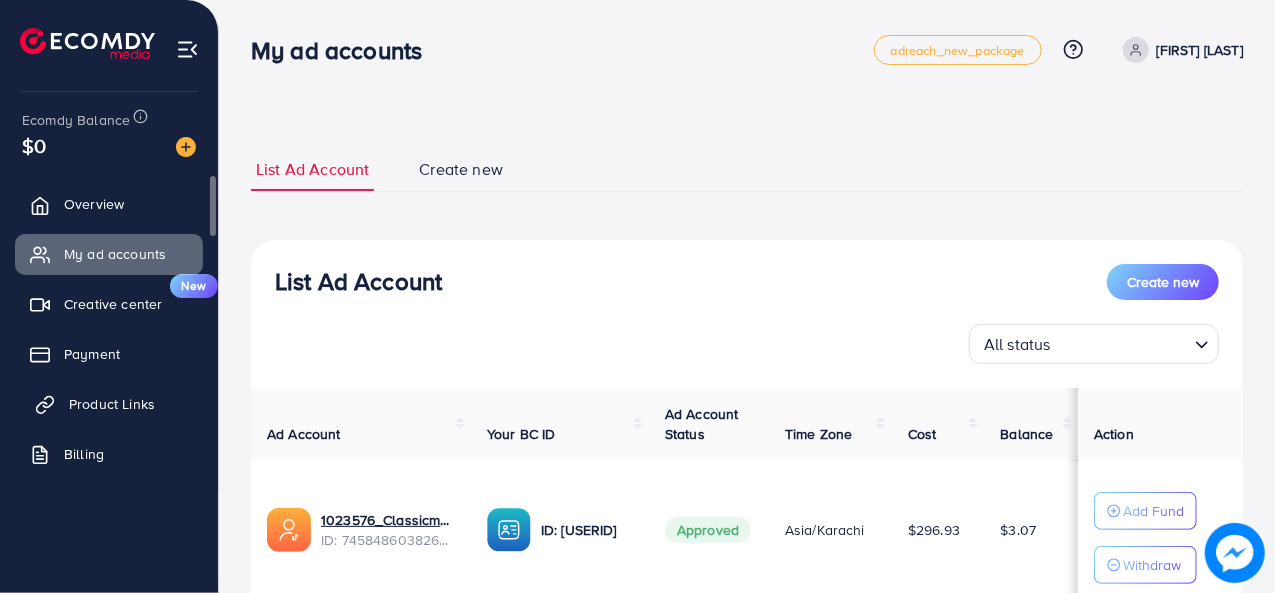 click on "Product Links" at bounding box center (109, 404) 